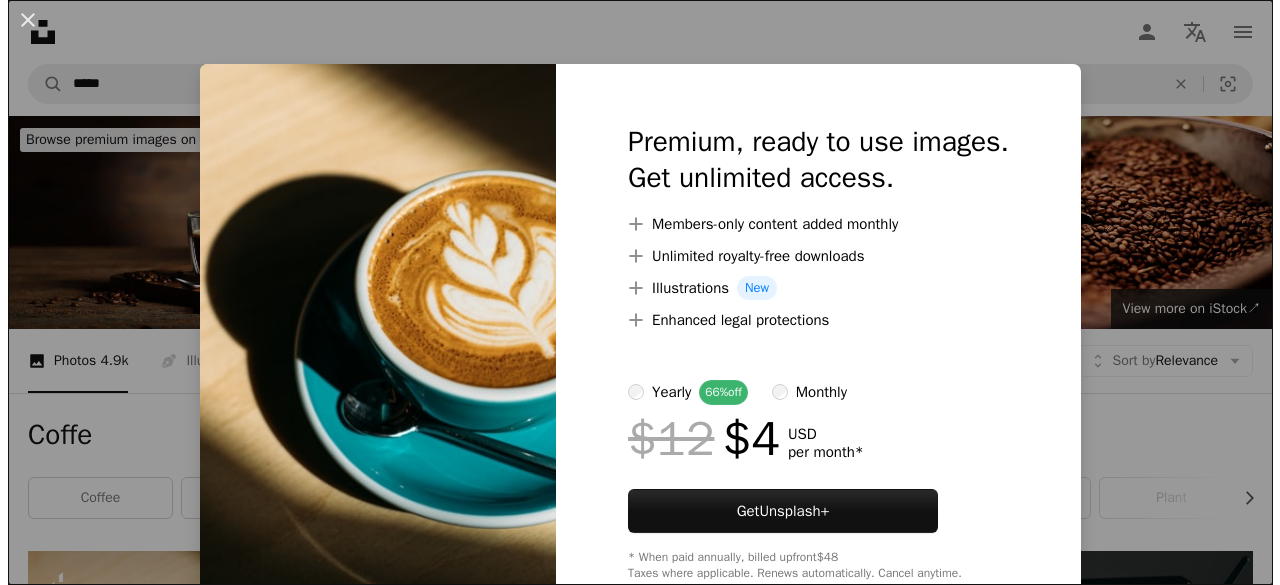 scroll, scrollTop: 347, scrollLeft: 0, axis: vertical 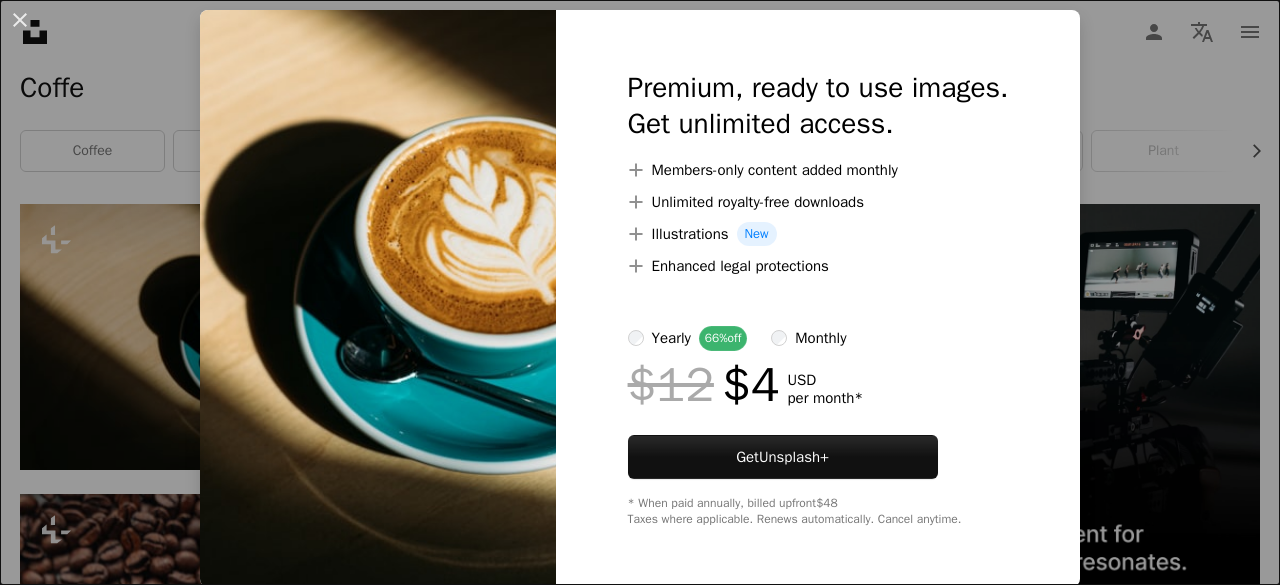 click on "monthly" at bounding box center (808, 338) 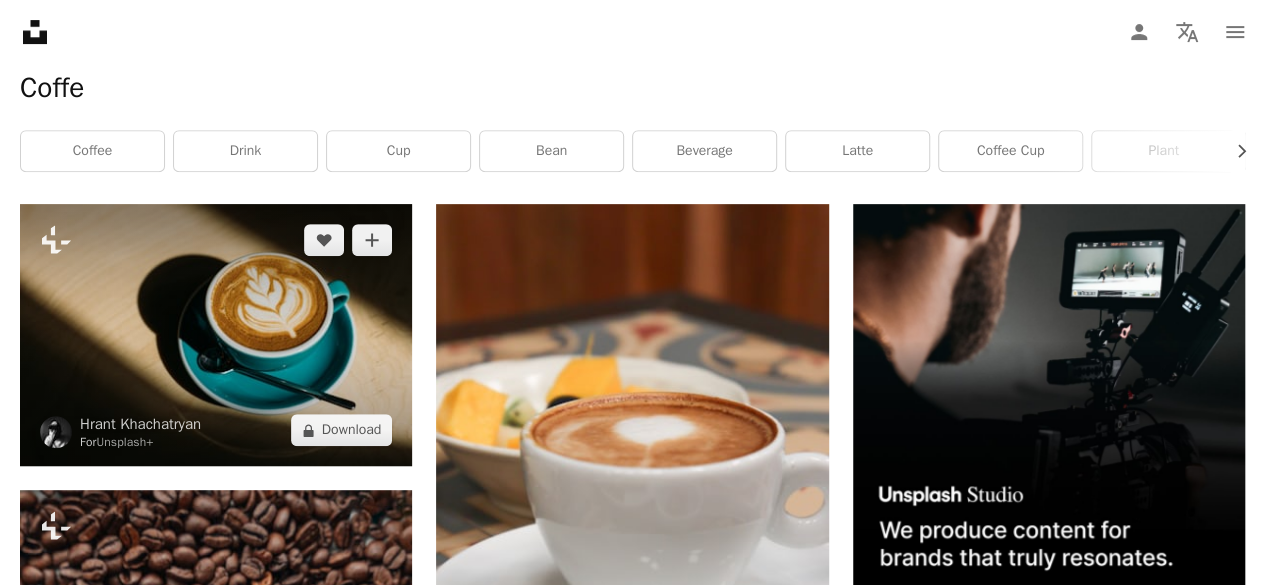 click at bounding box center (216, 335) 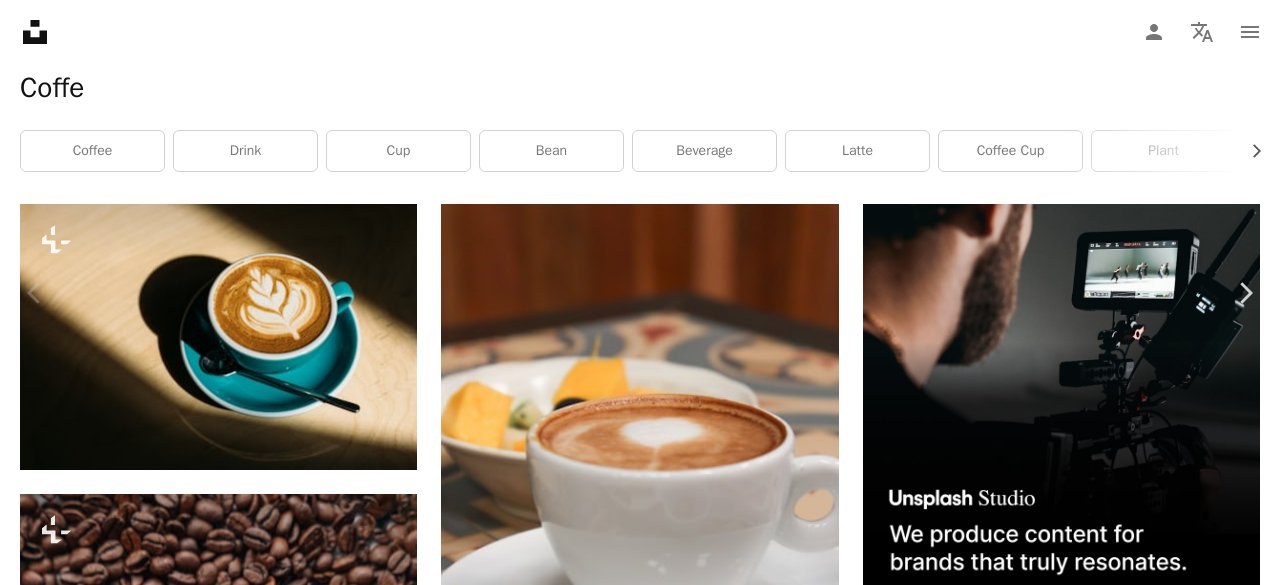 click on "A plus sign" 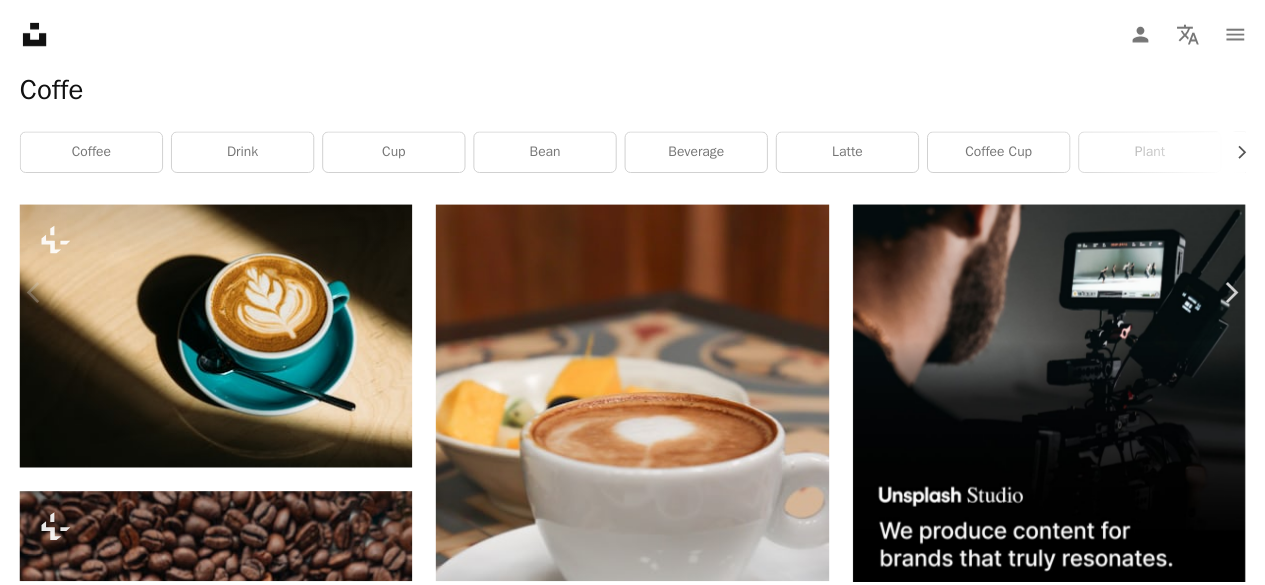 scroll, scrollTop: 550, scrollLeft: 0, axis: vertical 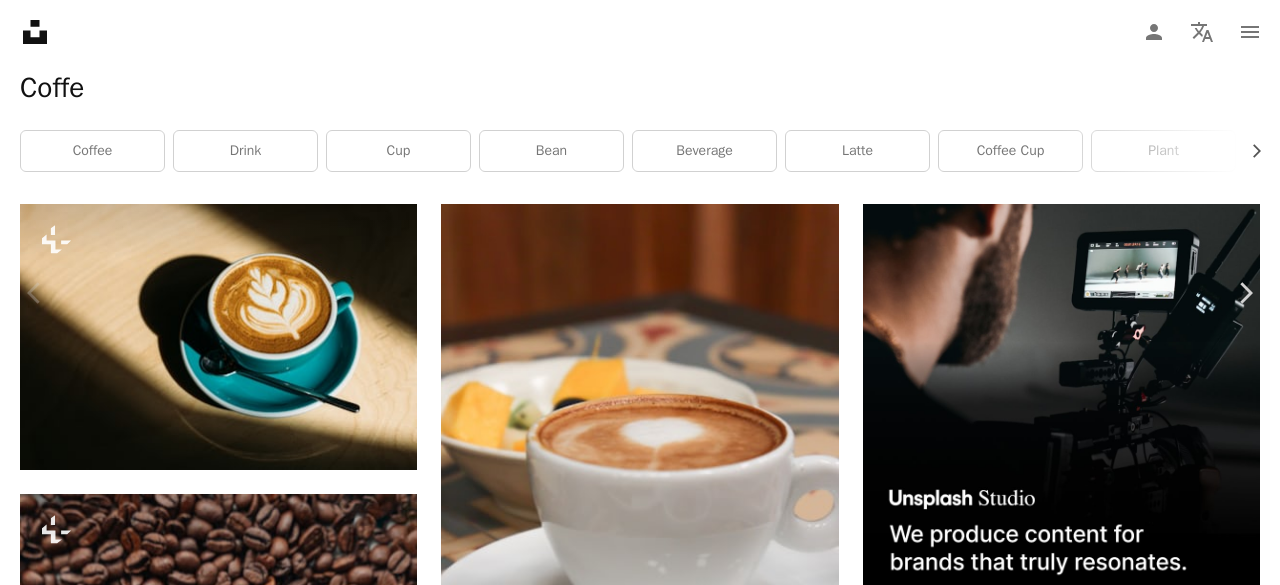click on "More Actions" at bounding box center (1154, 5171) 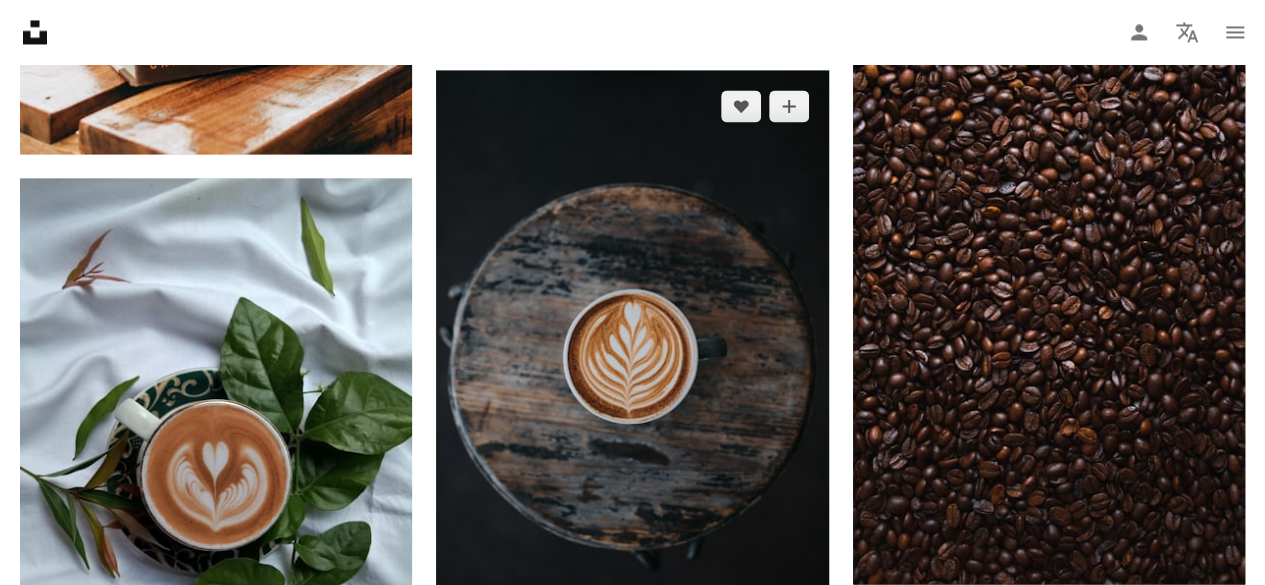 scroll, scrollTop: 1704, scrollLeft: 0, axis: vertical 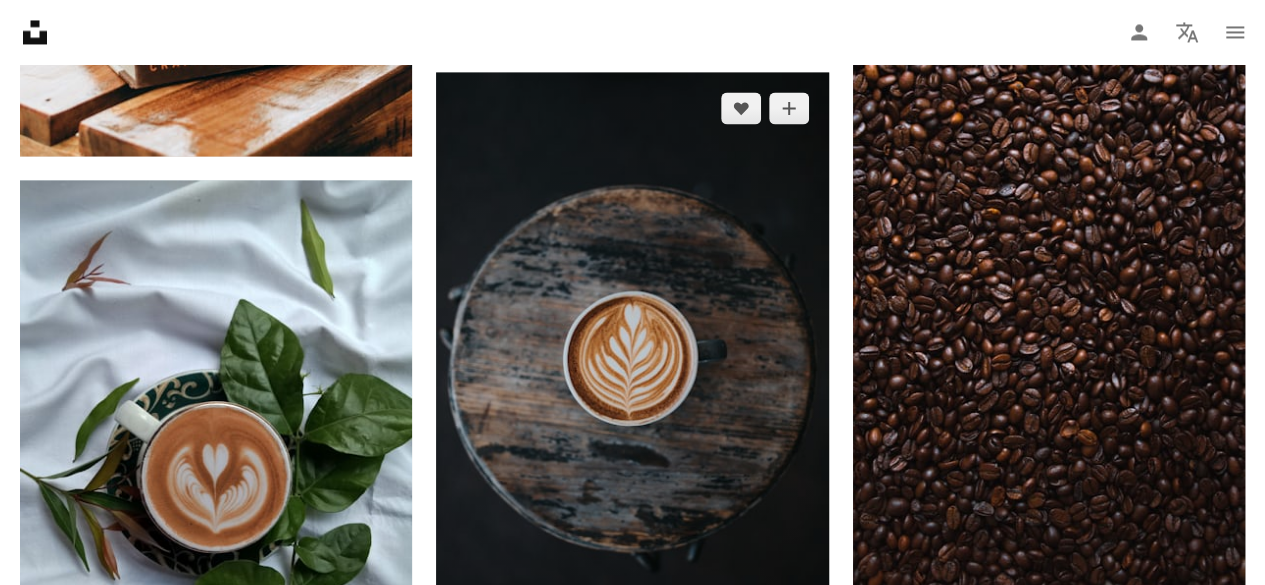 click at bounding box center (632, 366) 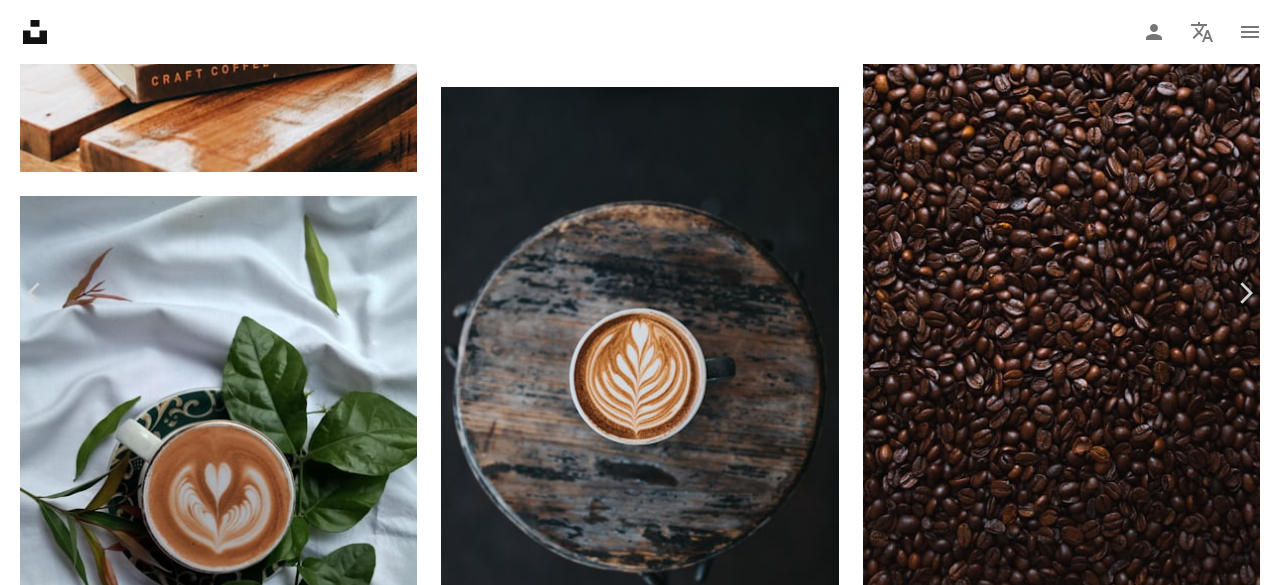 click on "Chevron down" 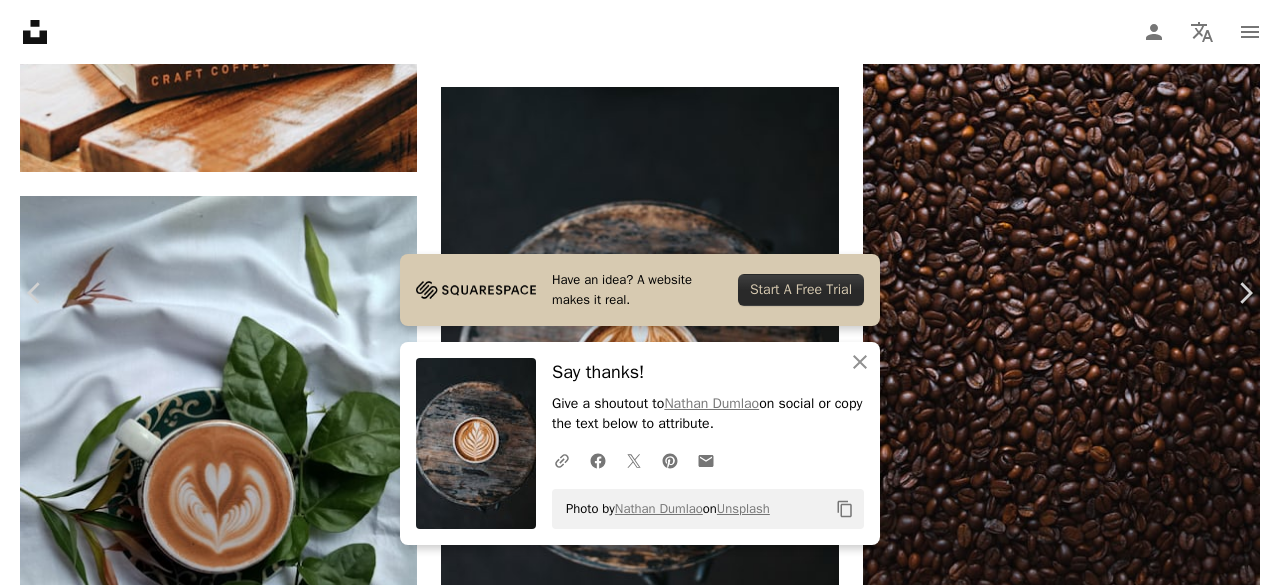 click on "Zoom in" at bounding box center (632, 4034) 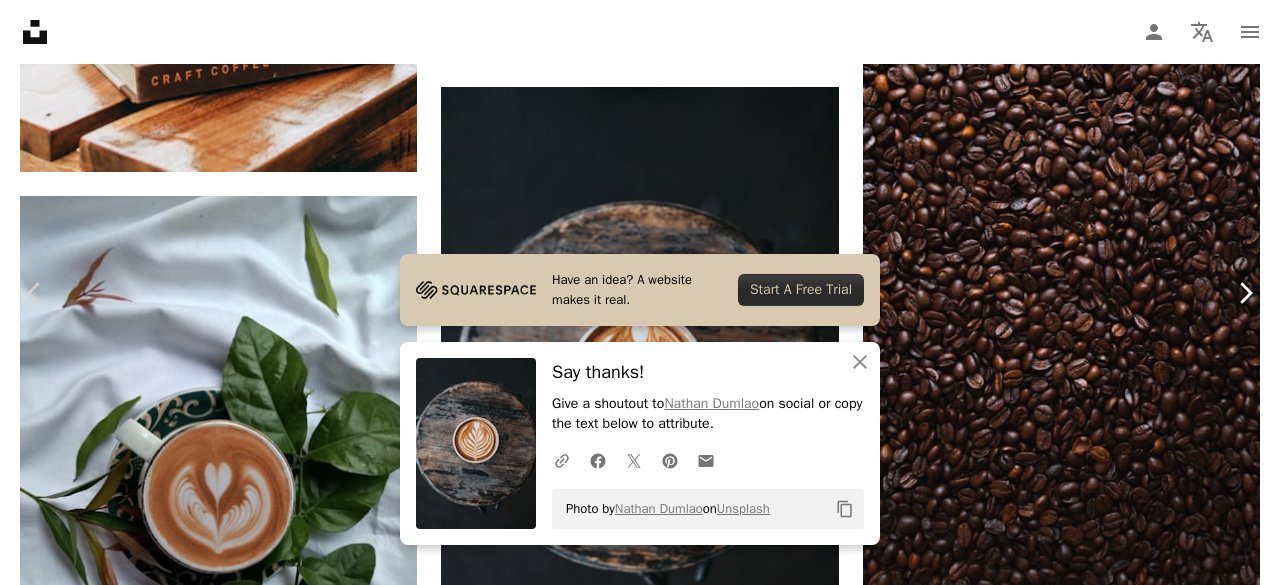 click on "Chevron right" at bounding box center [1245, 293] 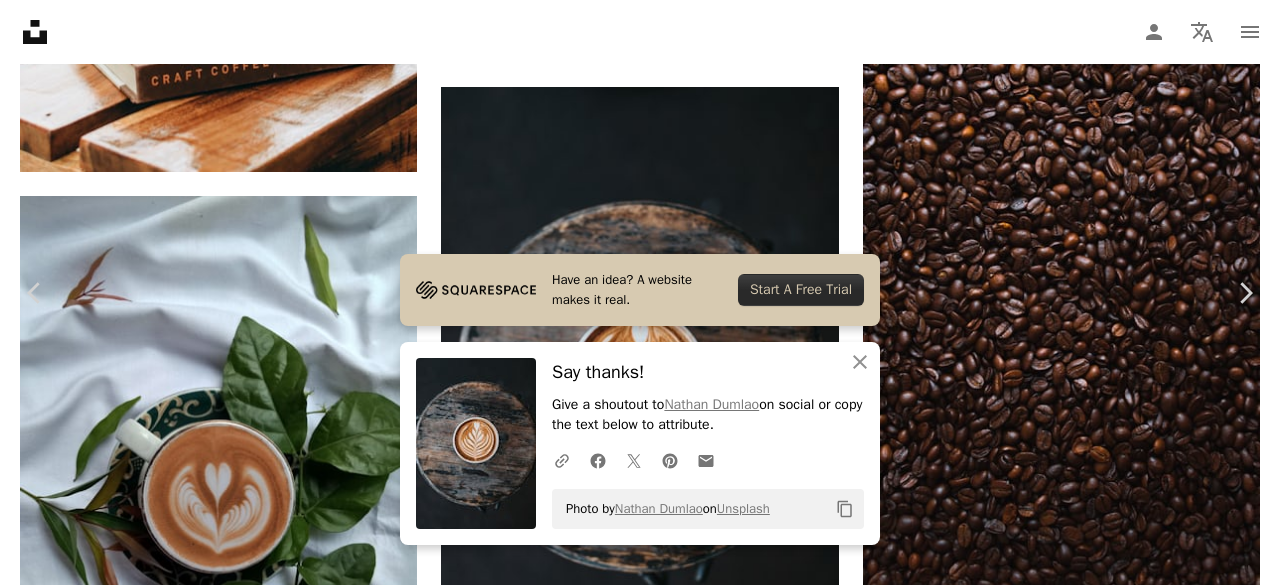 click on "An X shape" at bounding box center (20, 20) 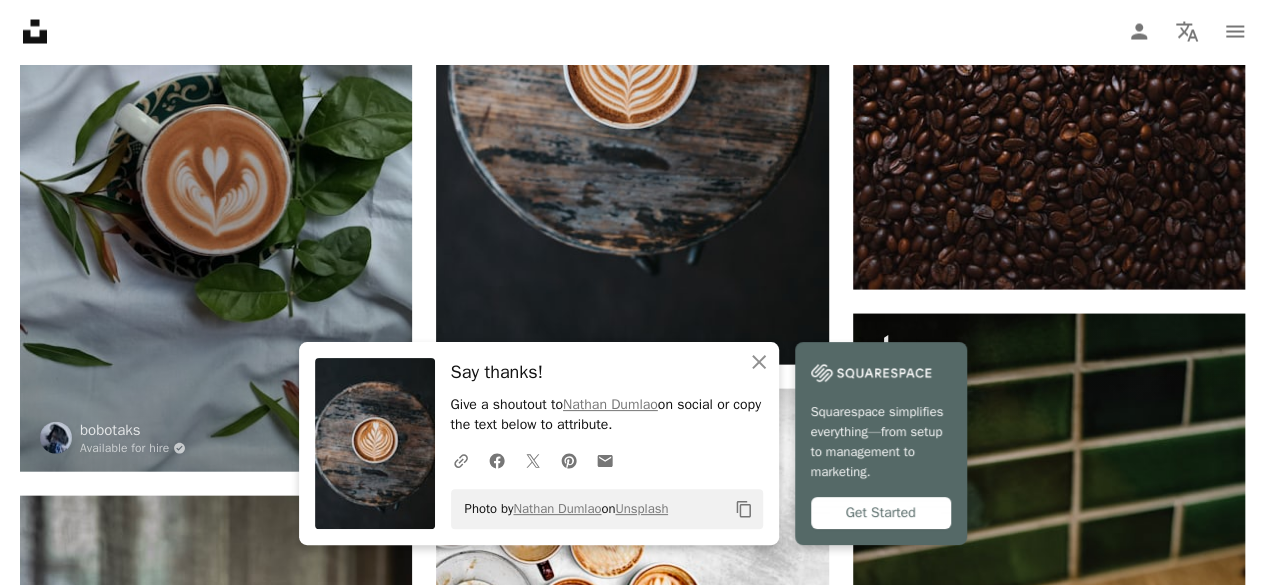 scroll, scrollTop: 2092, scrollLeft: 0, axis: vertical 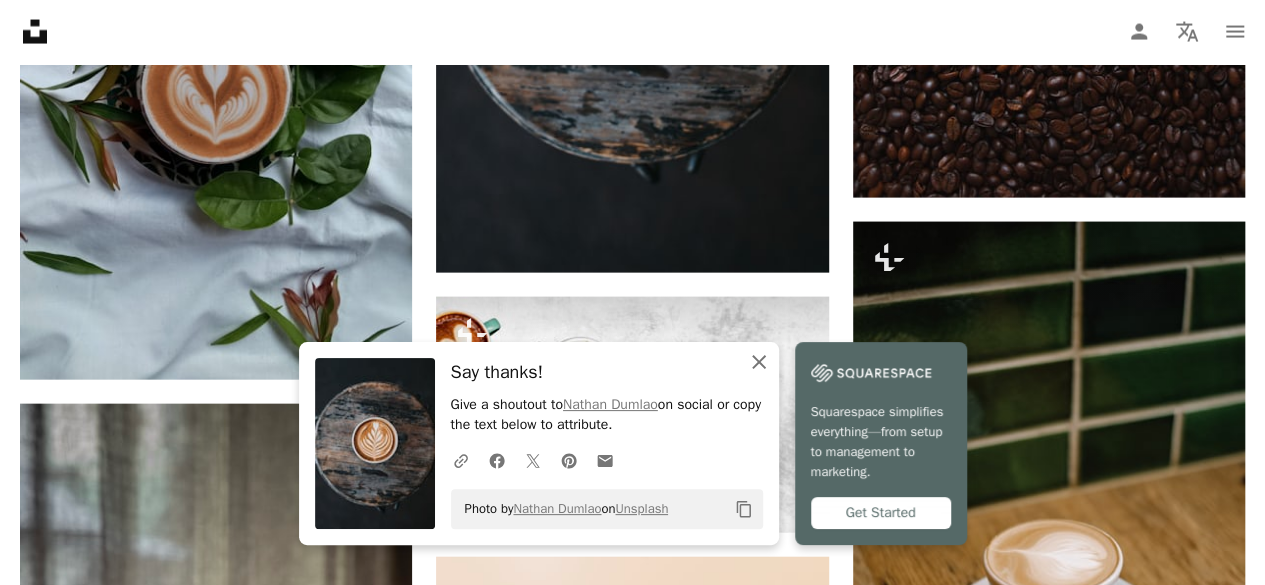 click 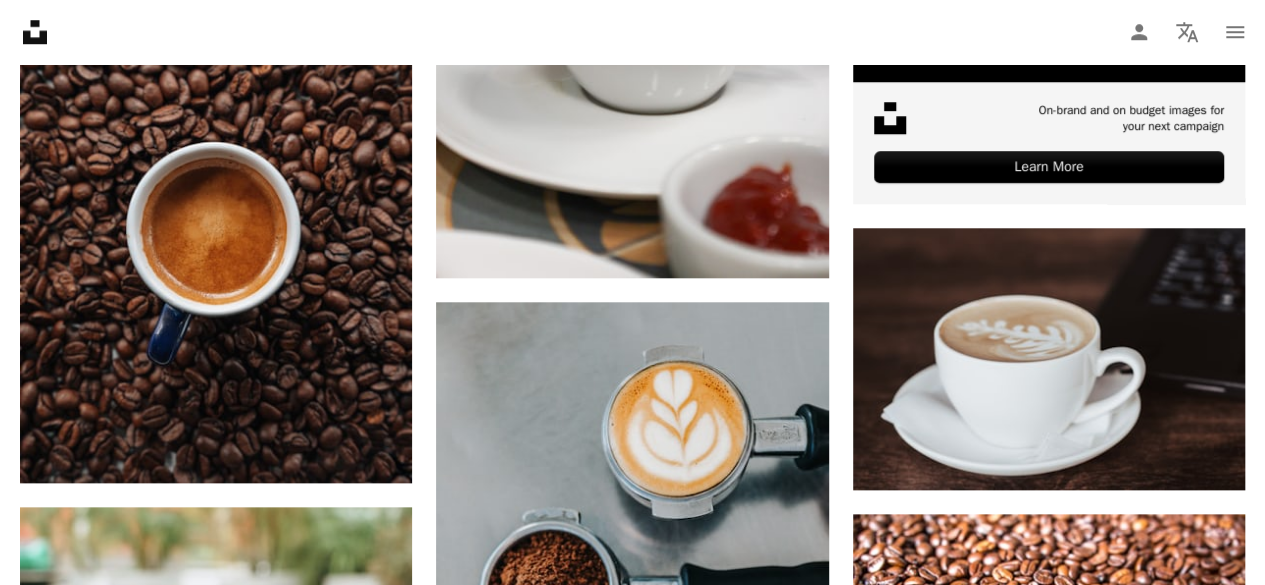 scroll, scrollTop: 866, scrollLeft: 0, axis: vertical 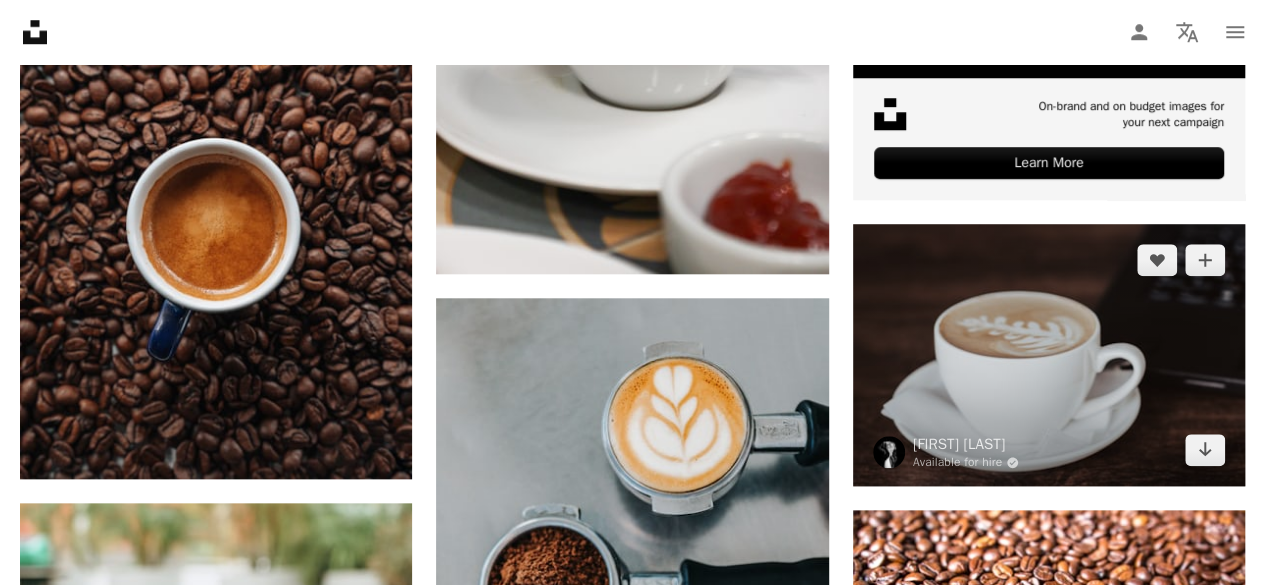 click at bounding box center [1049, 355] 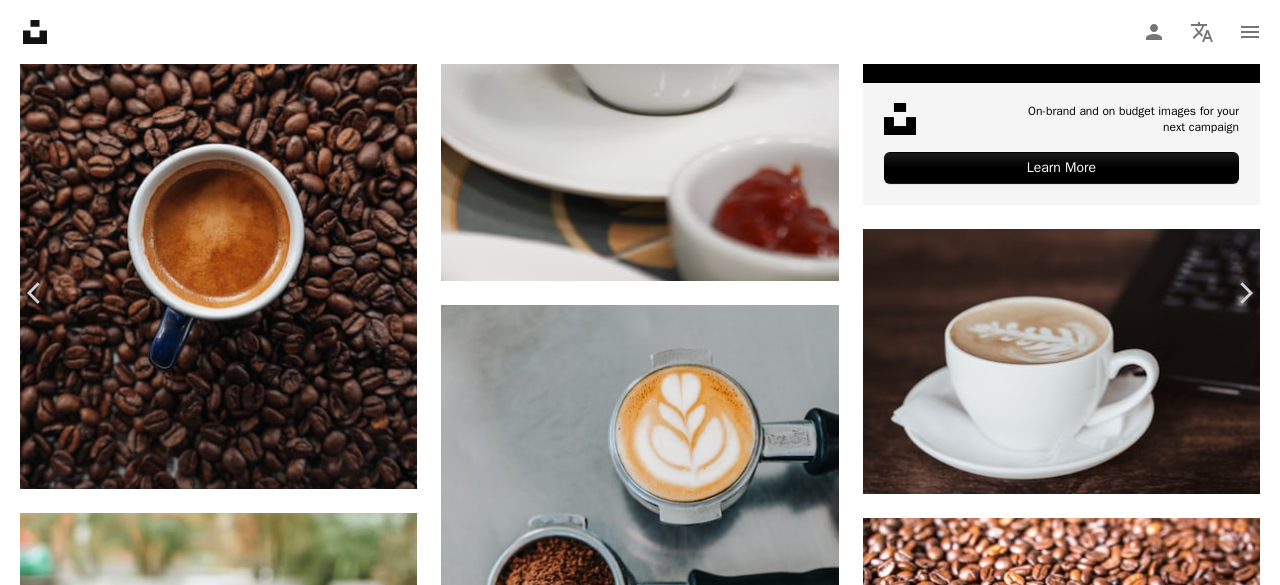 click 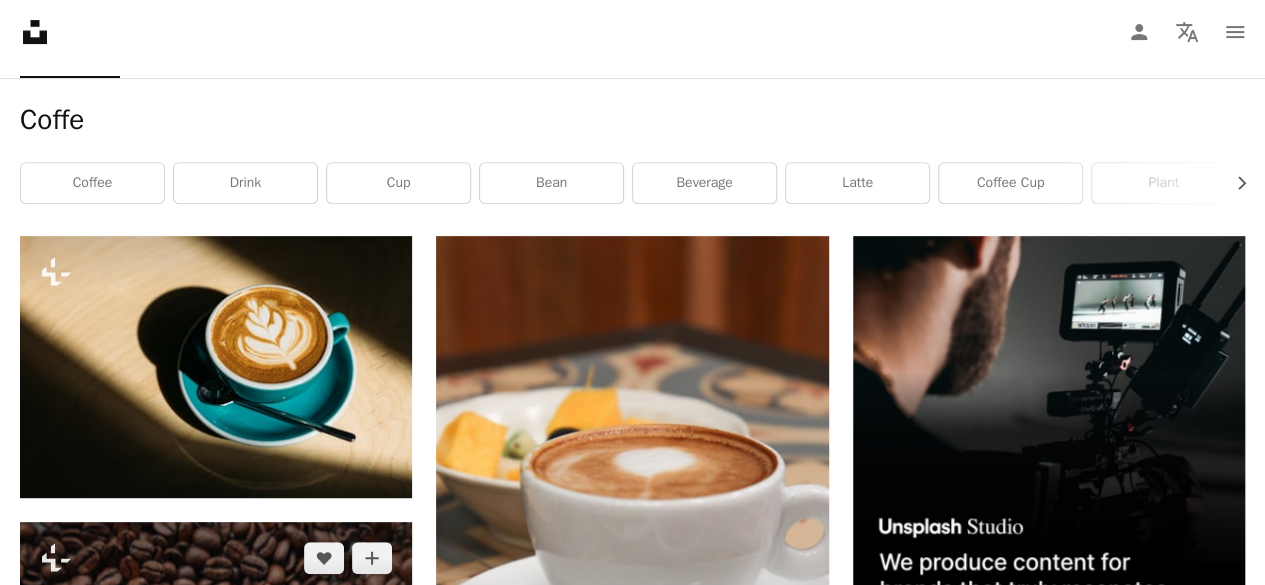 scroll, scrollTop: 93, scrollLeft: 0, axis: vertical 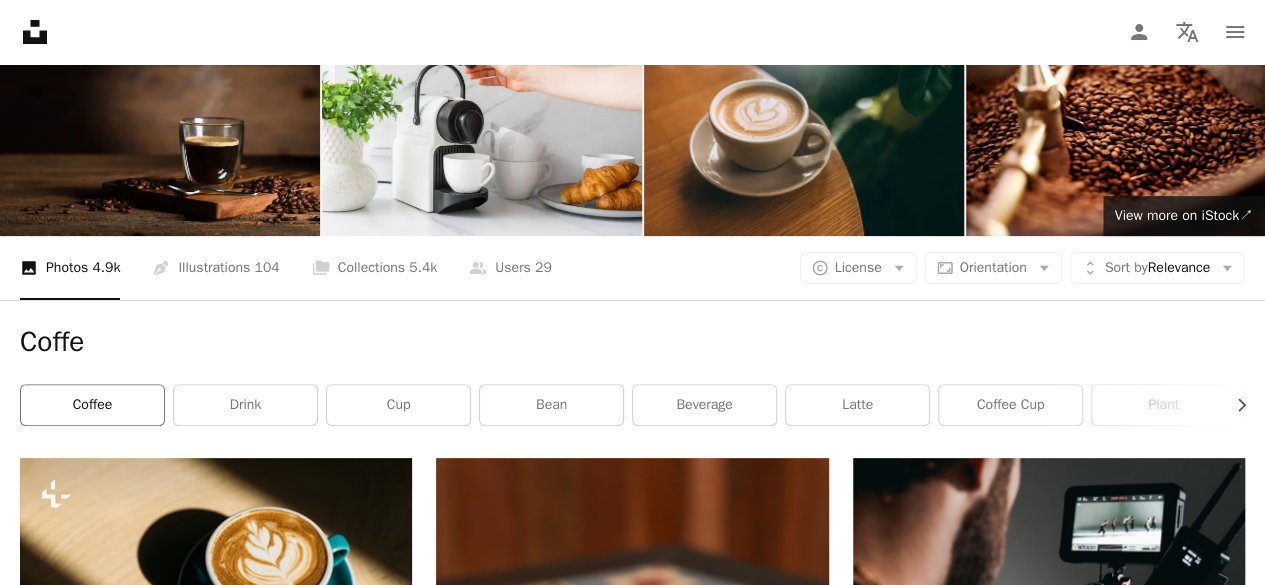 click on "coffee" at bounding box center [92, 405] 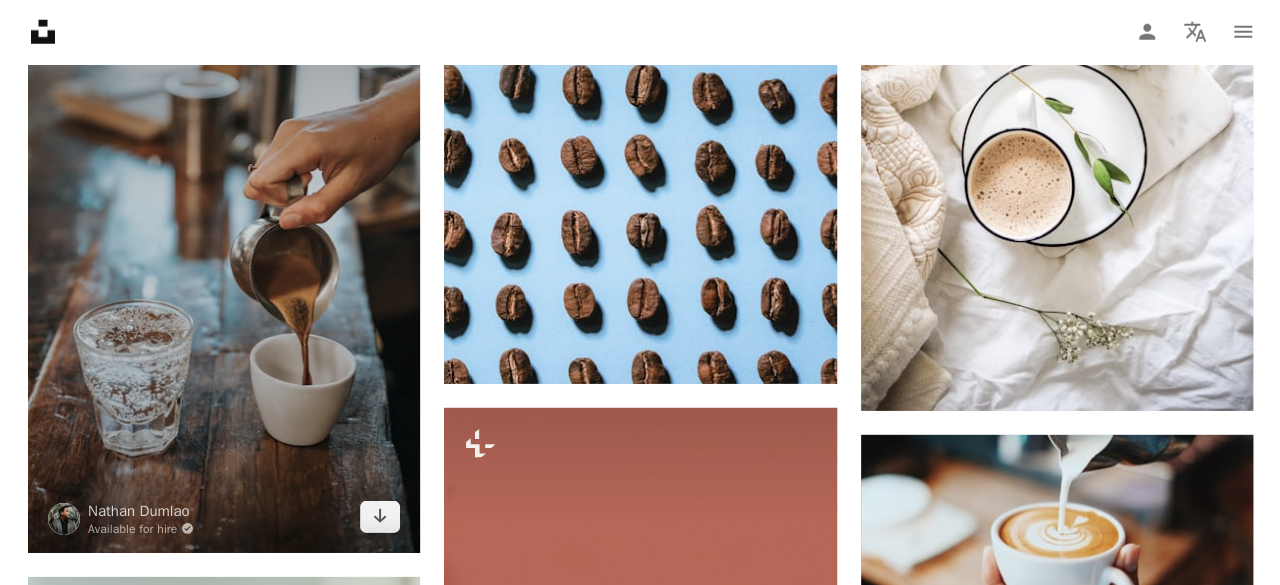 scroll, scrollTop: 2797, scrollLeft: 0, axis: vertical 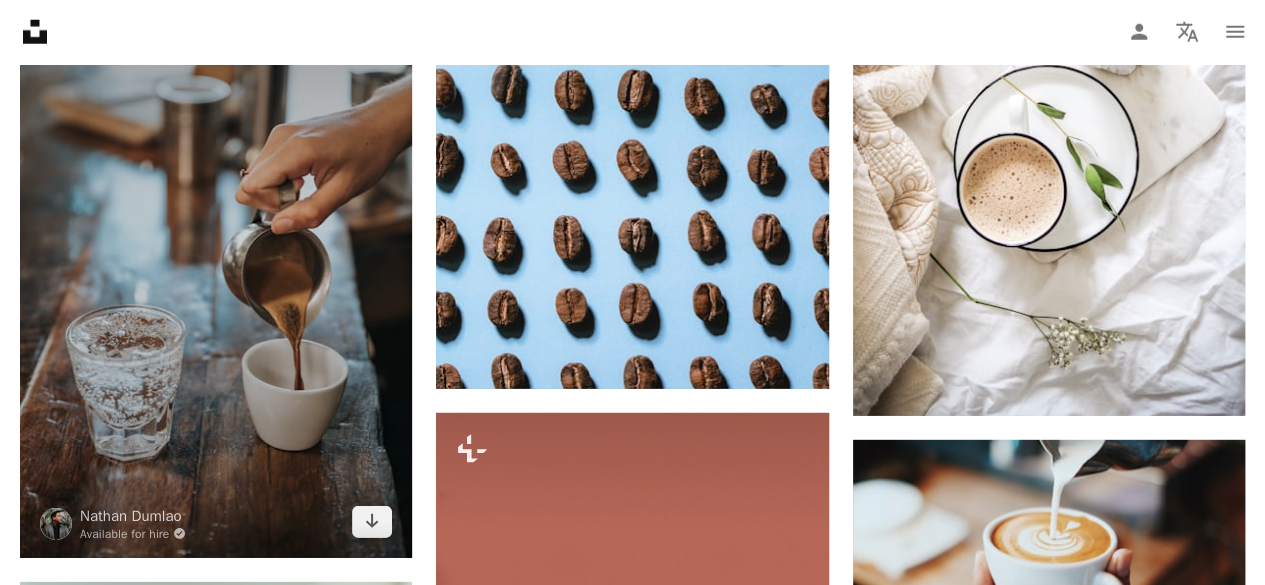 click at bounding box center (216, 263) 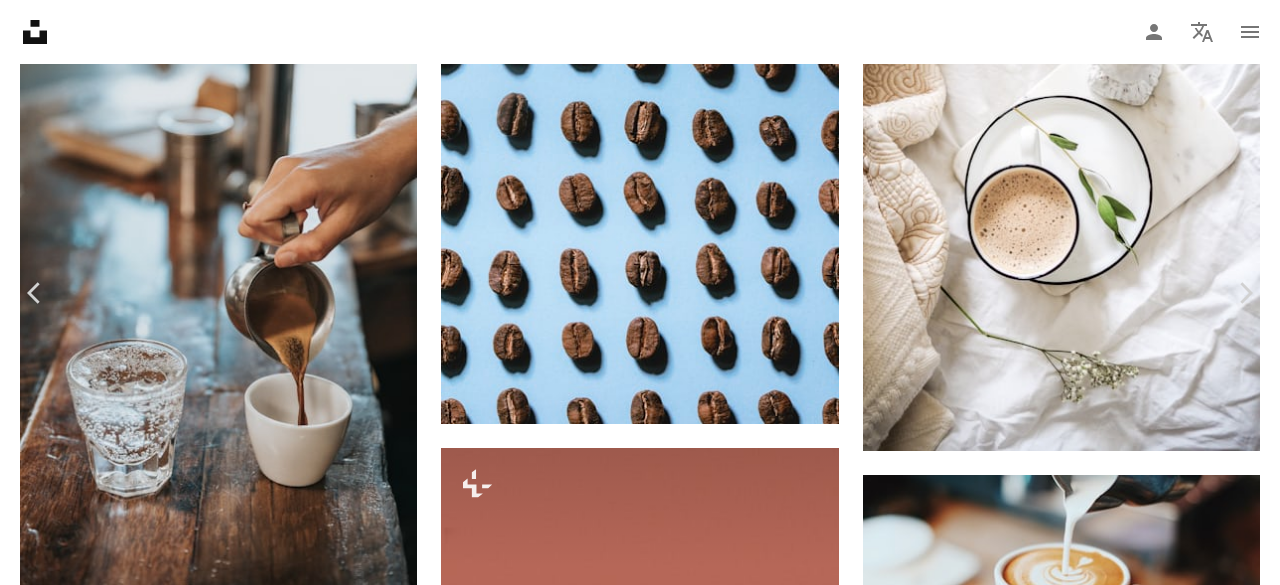 click on "Chevron down" 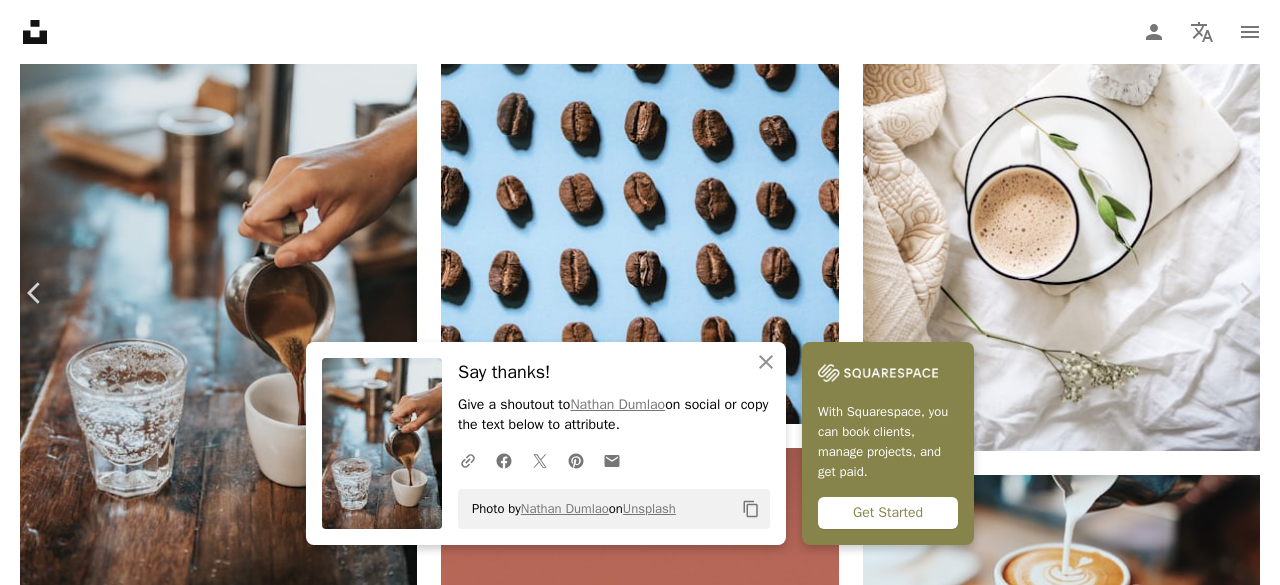 click on "Zoom in" at bounding box center [632, 4377] 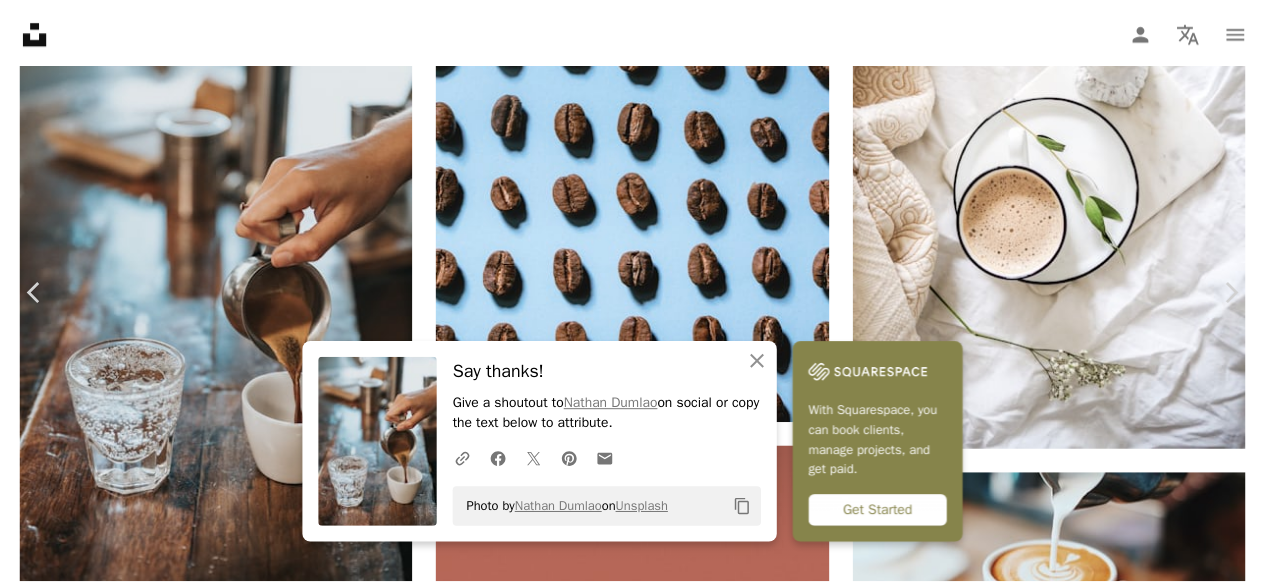 scroll, scrollTop: 512, scrollLeft: 0, axis: vertical 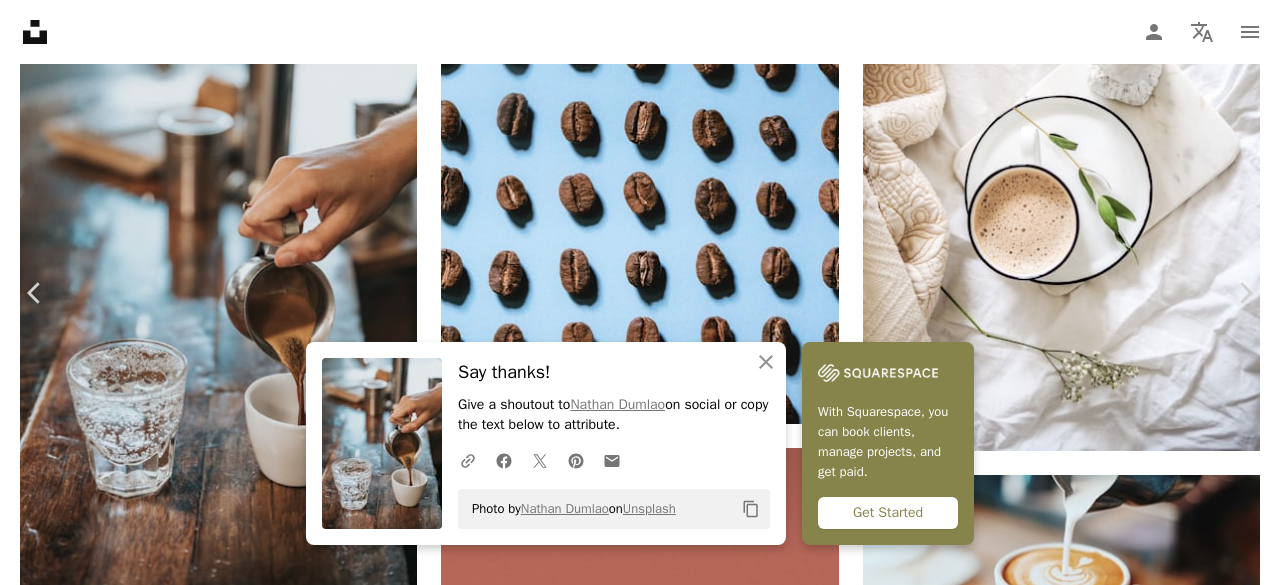 click on "Photo by [FIRST] [LAST] on Unsplash
Copy content With Squarespace, you can book clients, manage projects, and get paid. Get Started [FIRST] [LAST] Available for hire ... Published on [MONTH] [DAY], [YEAR] ..." at bounding box center (640, 4291) 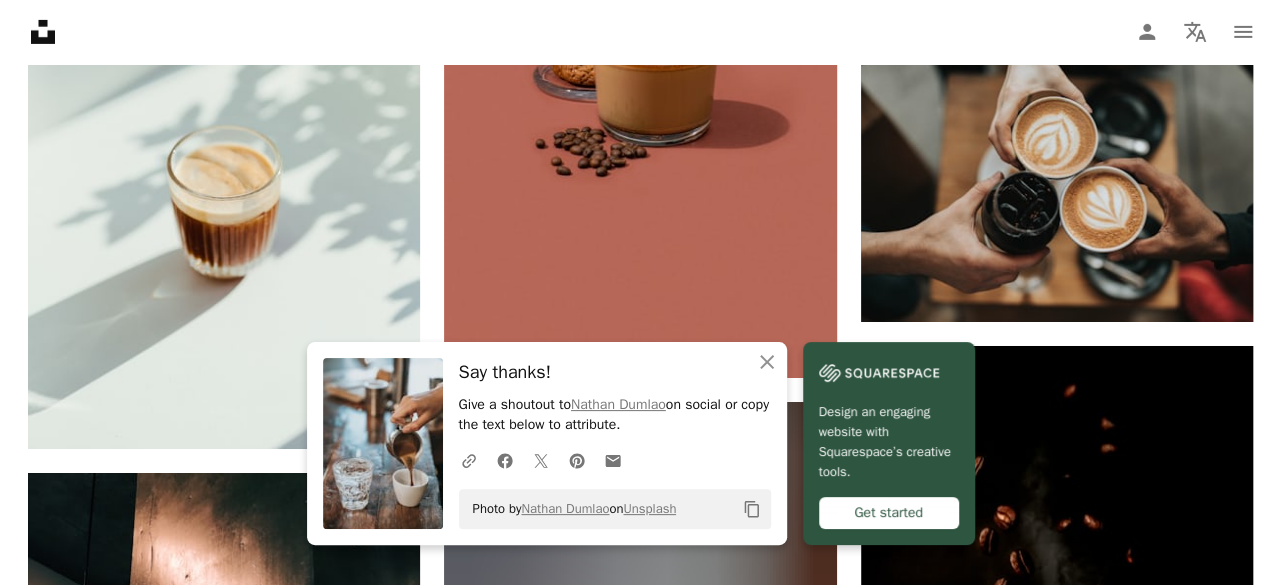 scroll, scrollTop: 3421, scrollLeft: 0, axis: vertical 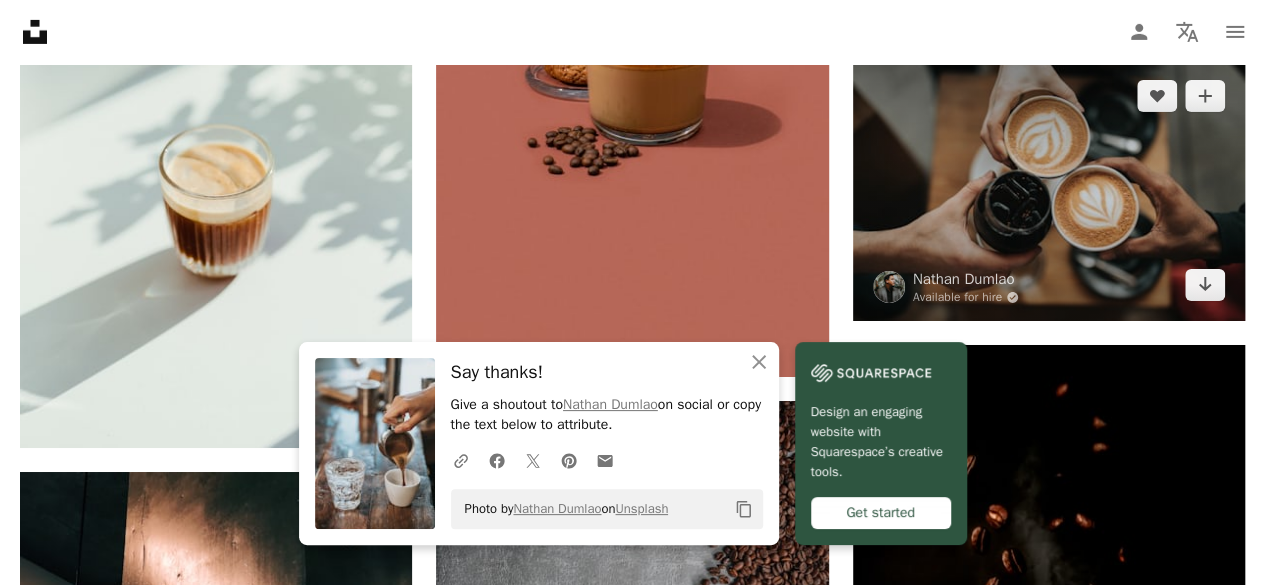 click at bounding box center (1049, 191) 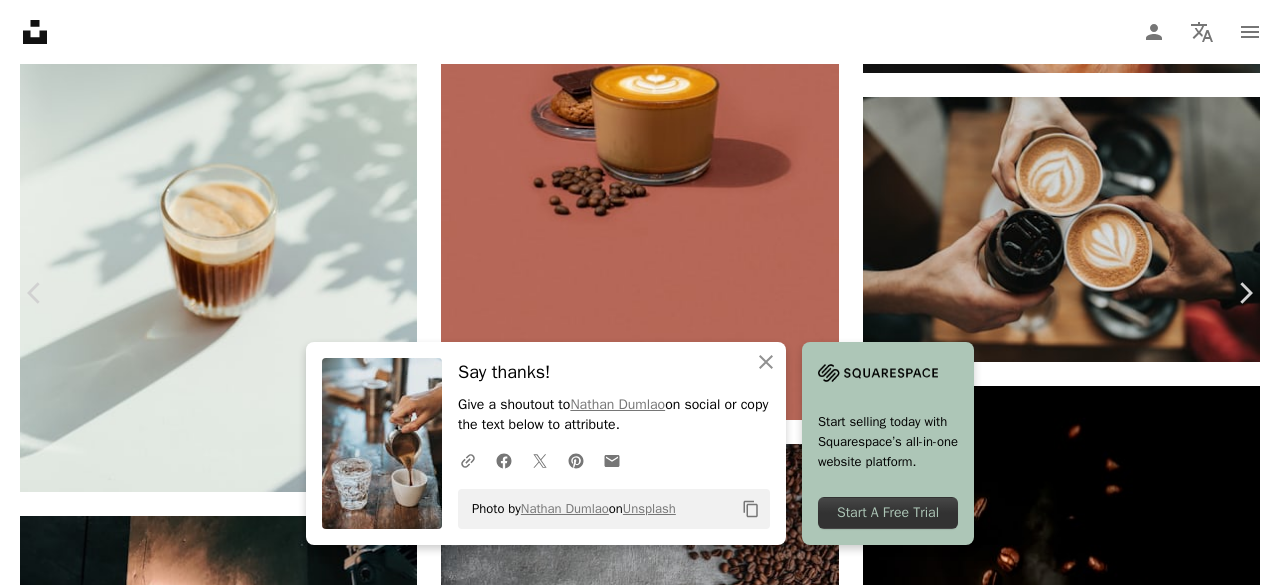 click 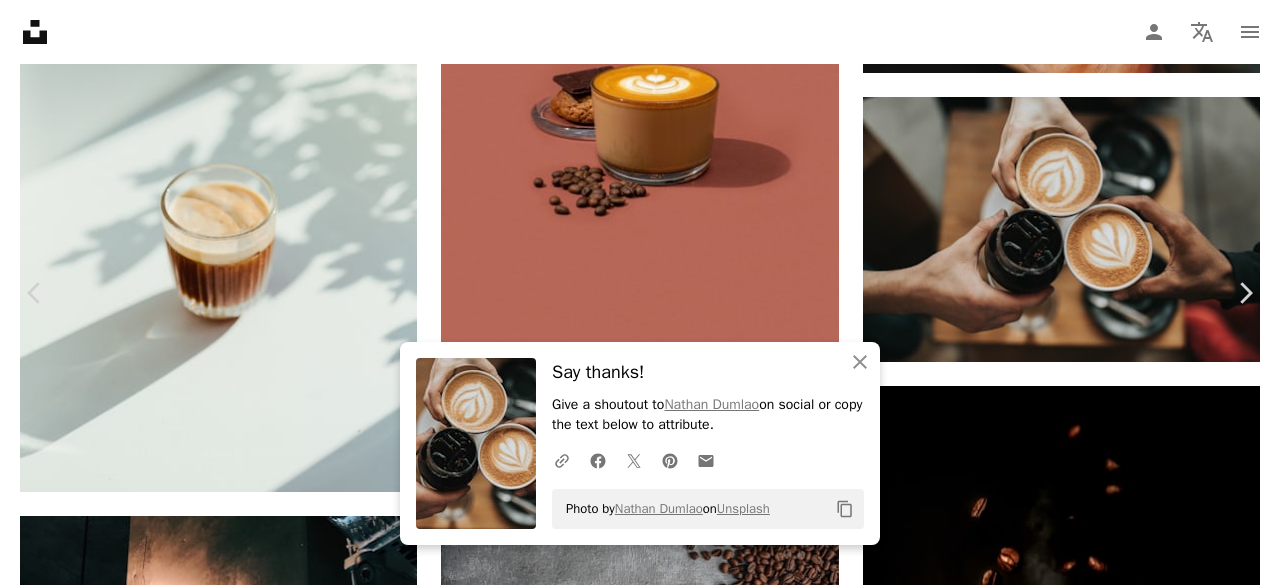 click on "Photo by [FIRST] [LAST] on Unsplash ... Available for hire ..." at bounding box center (640, -23) 